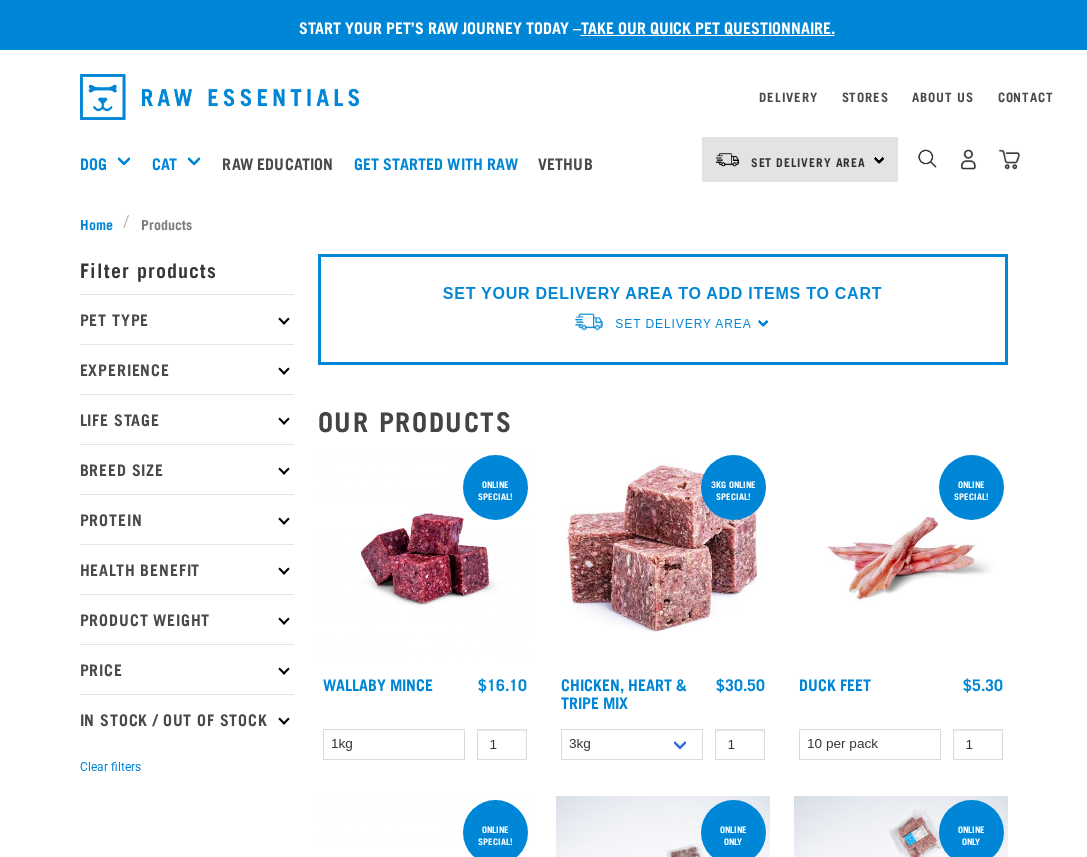 scroll, scrollTop: 0, scrollLeft: 0, axis: both 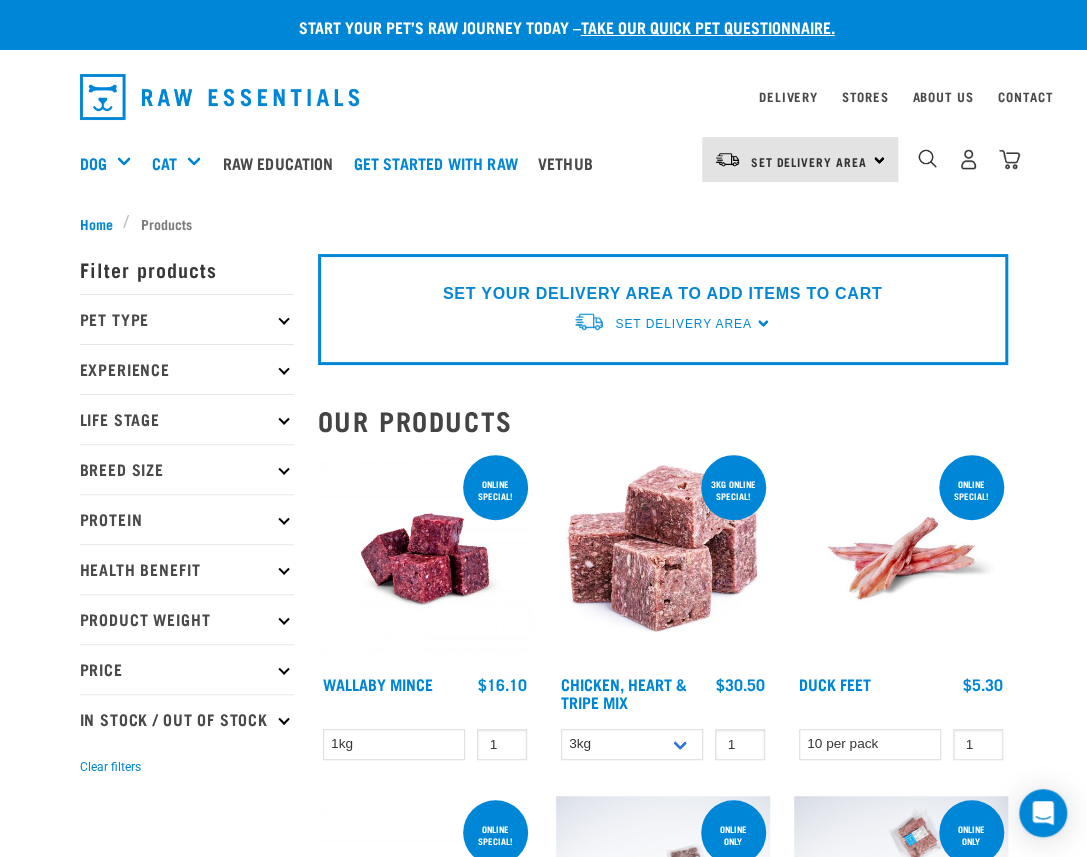 click on "Protein" at bounding box center [187, 519] 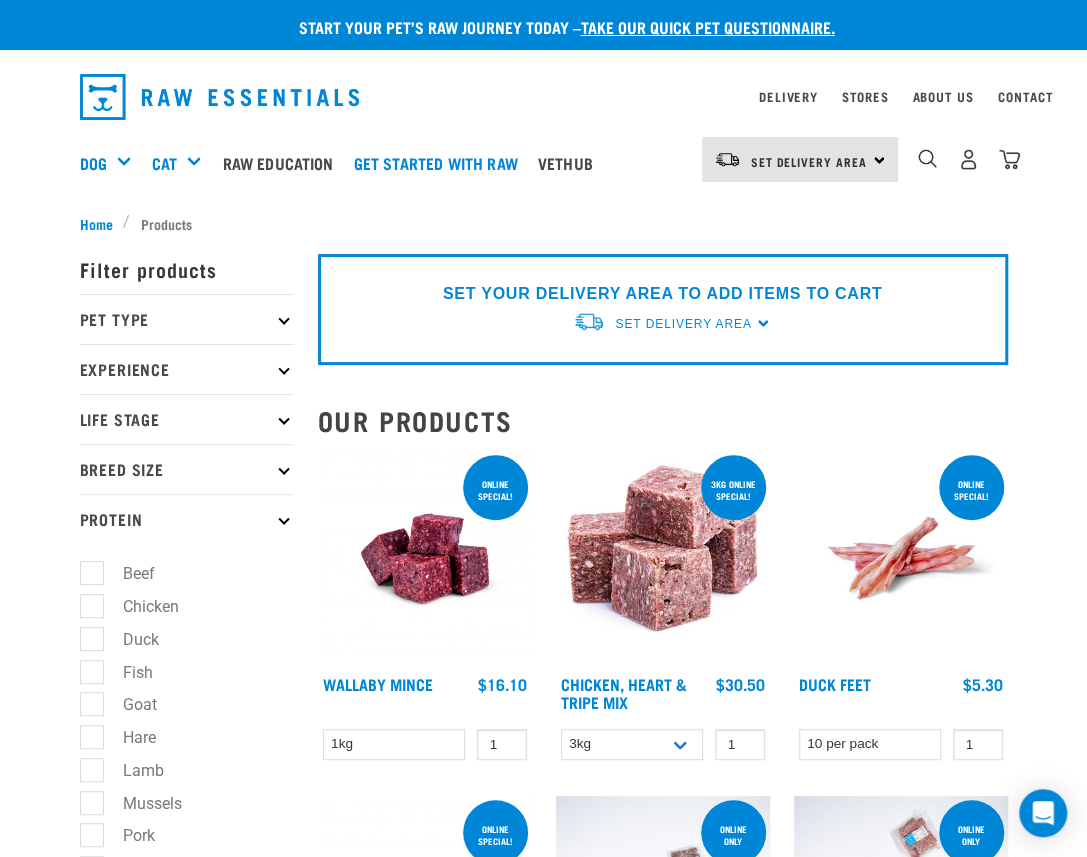 click on "Protein" at bounding box center (187, 519) 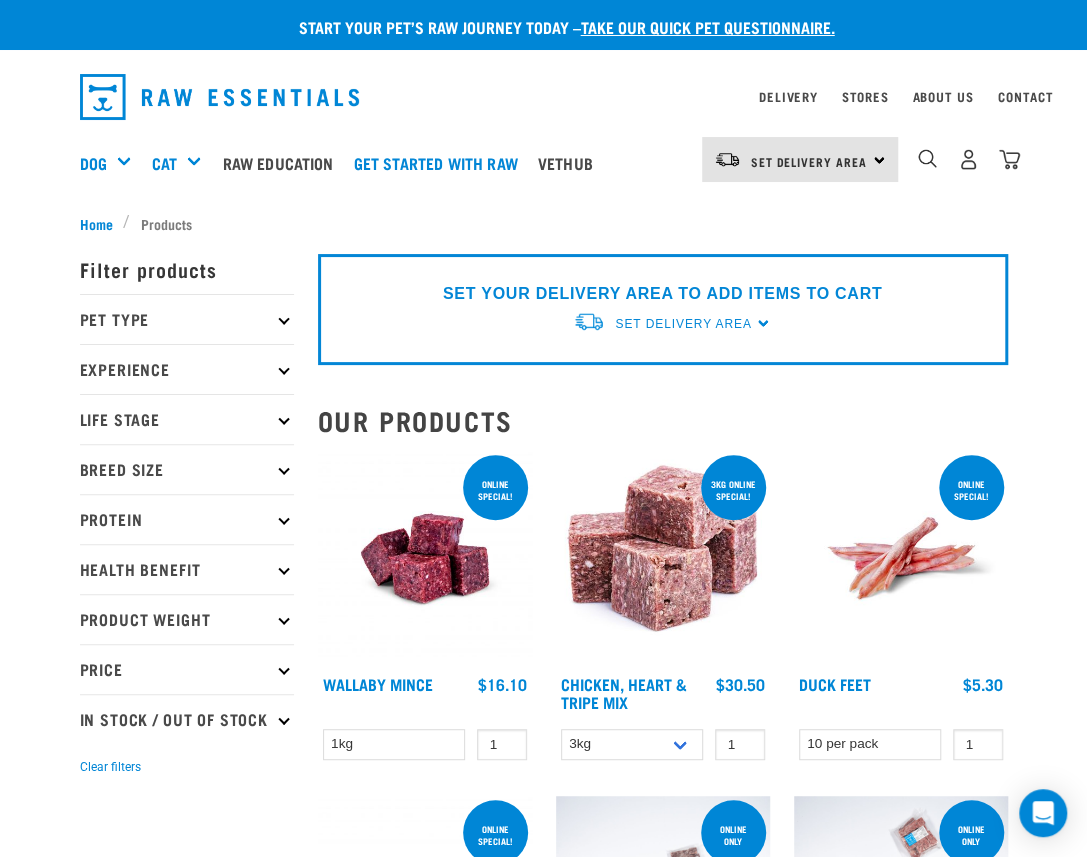 click on "Filter products" at bounding box center [187, 269] 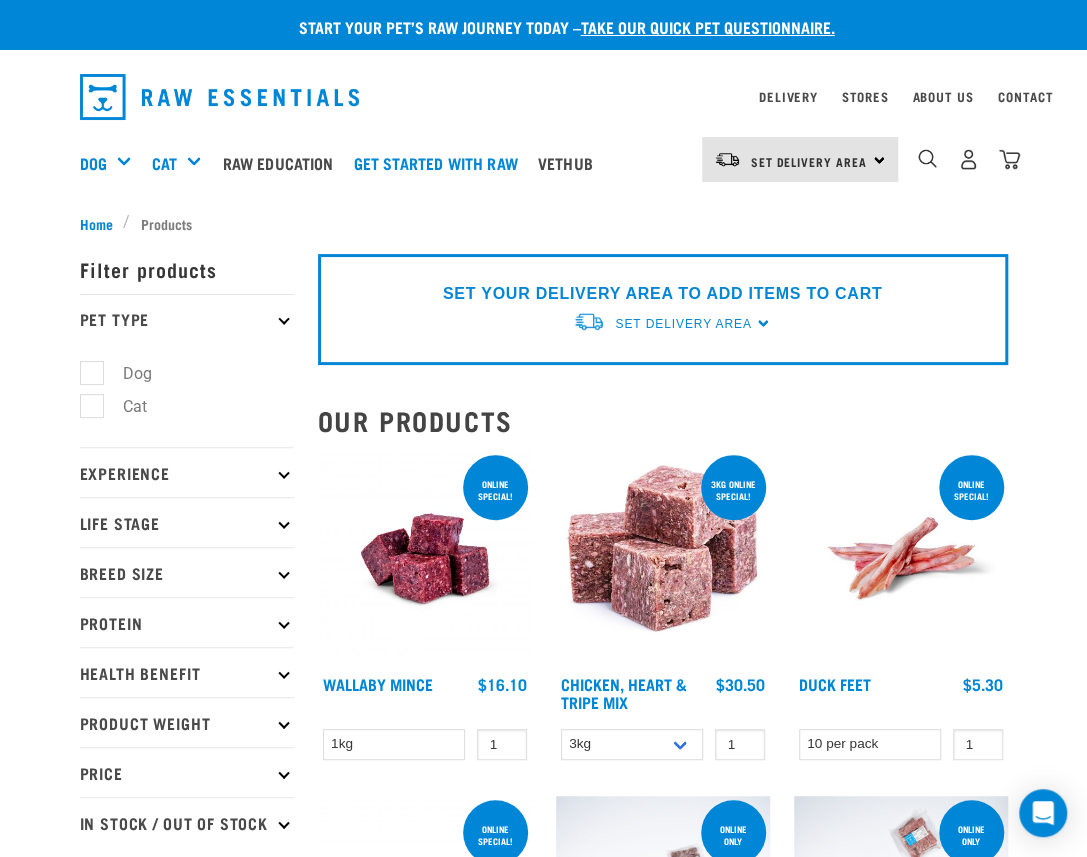 click on "Dog" at bounding box center [125, 373] 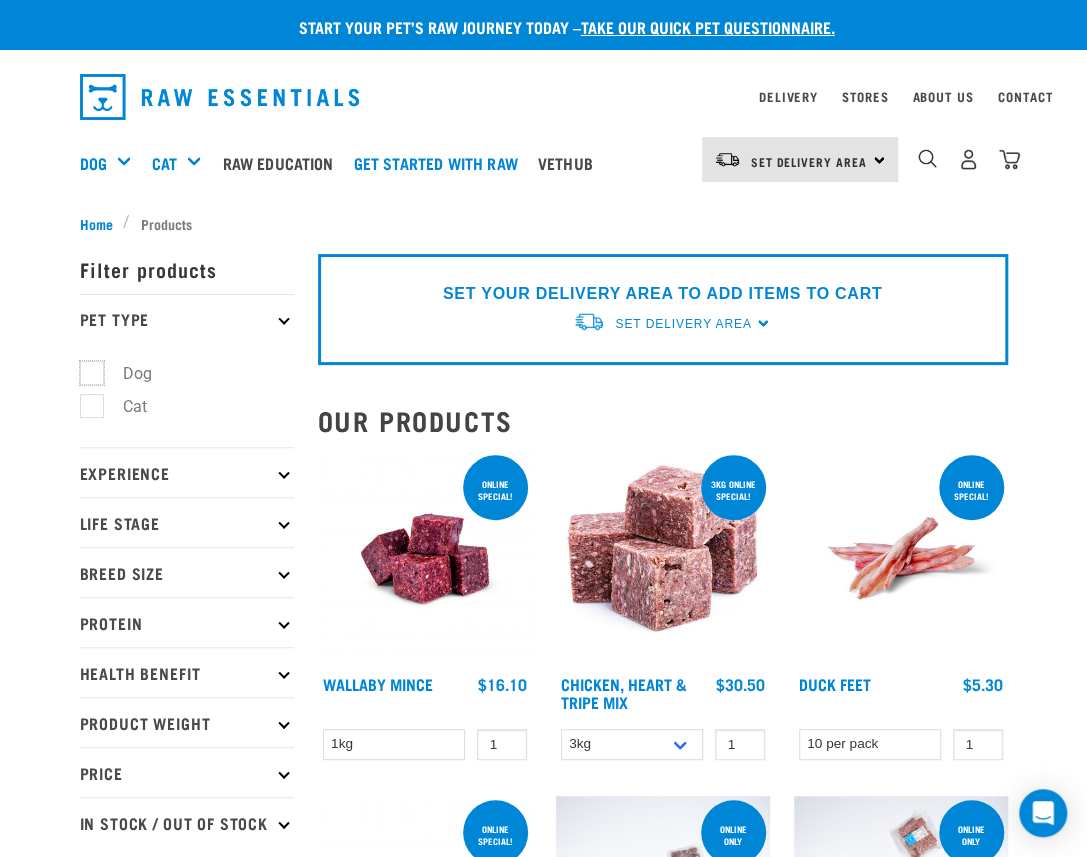 click on "Dog" at bounding box center (86, 370) 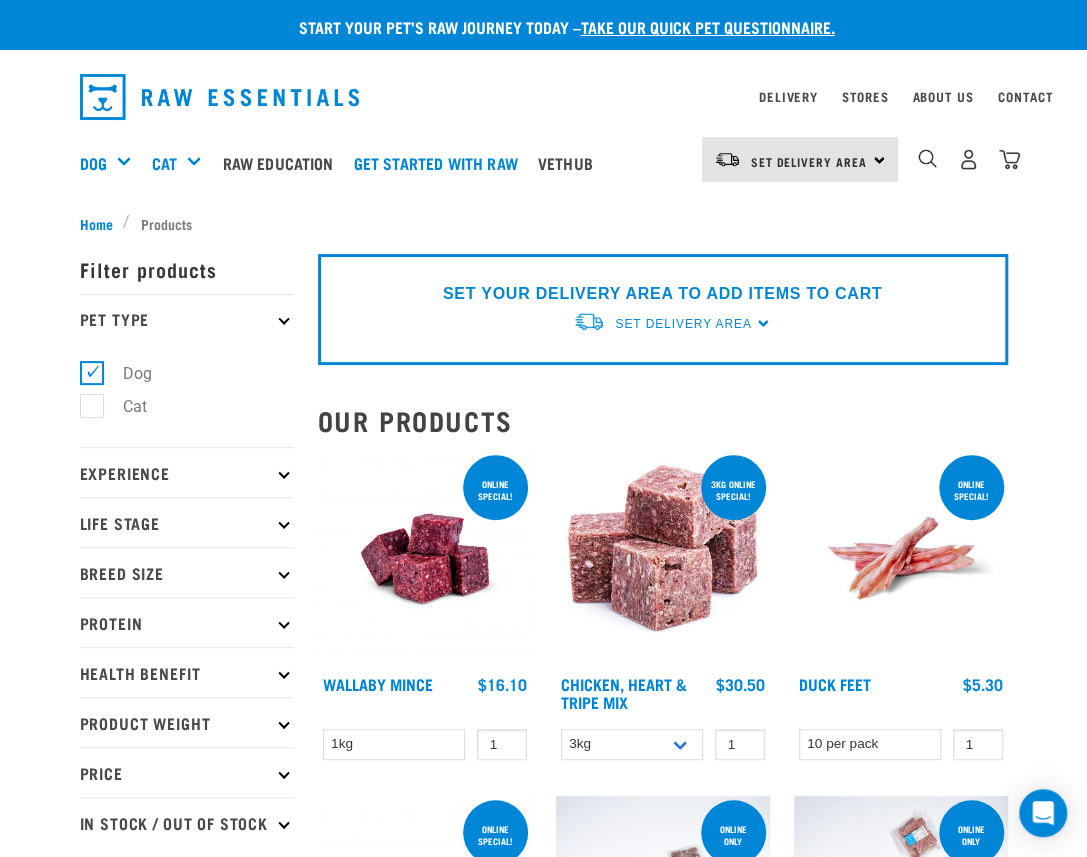 click on "Experience" at bounding box center (187, 472) 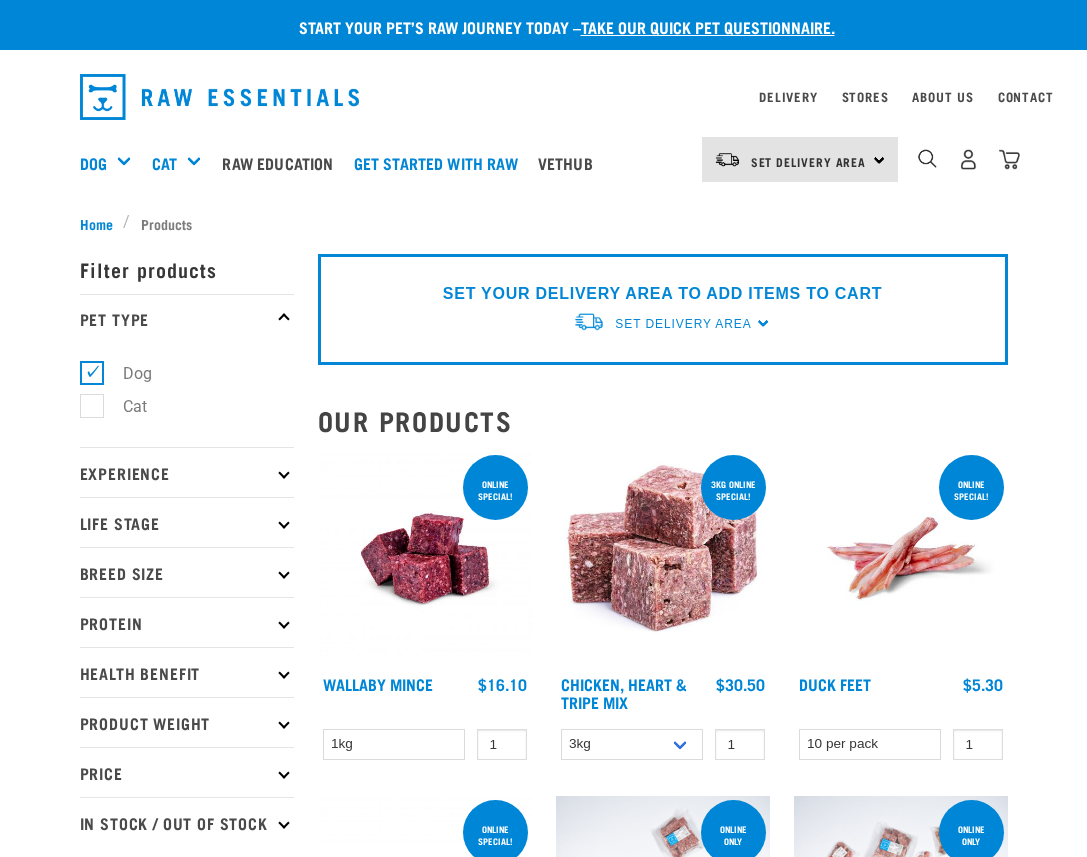 scroll, scrollTop: 0, scrollLeft: 0, axis: both 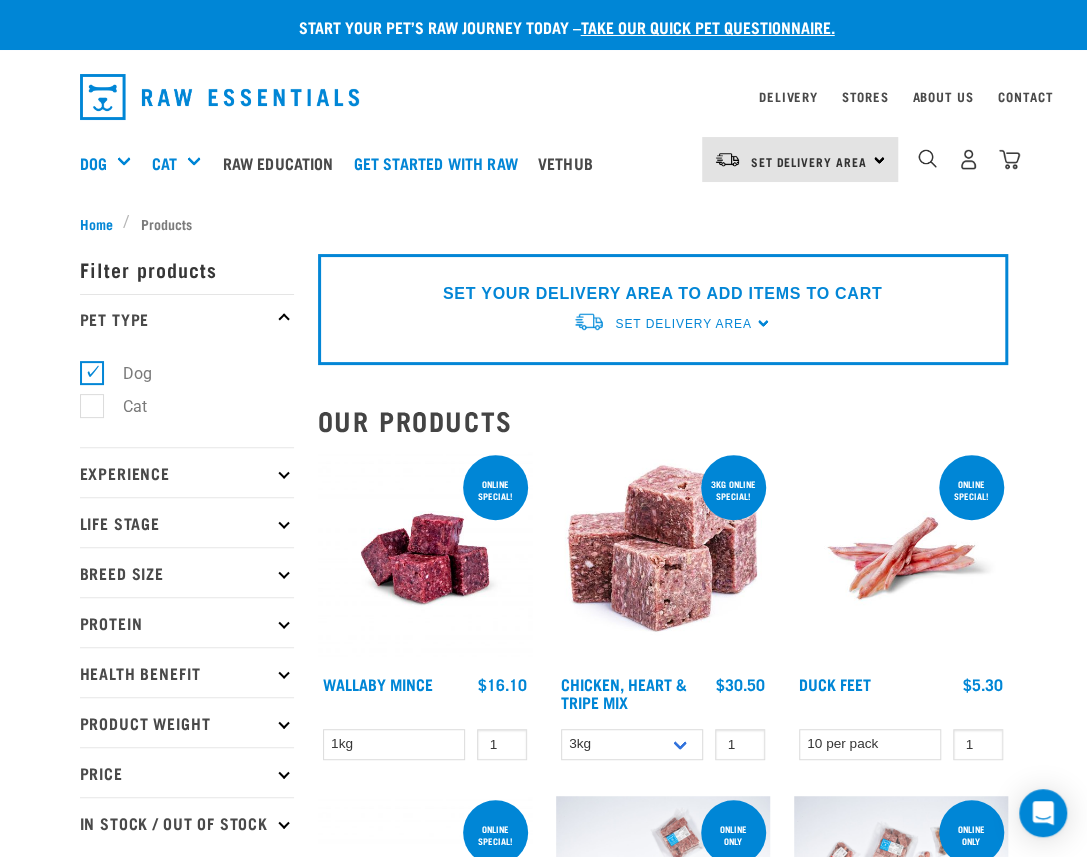 click on "Experience" at bounding box center [187, 472] 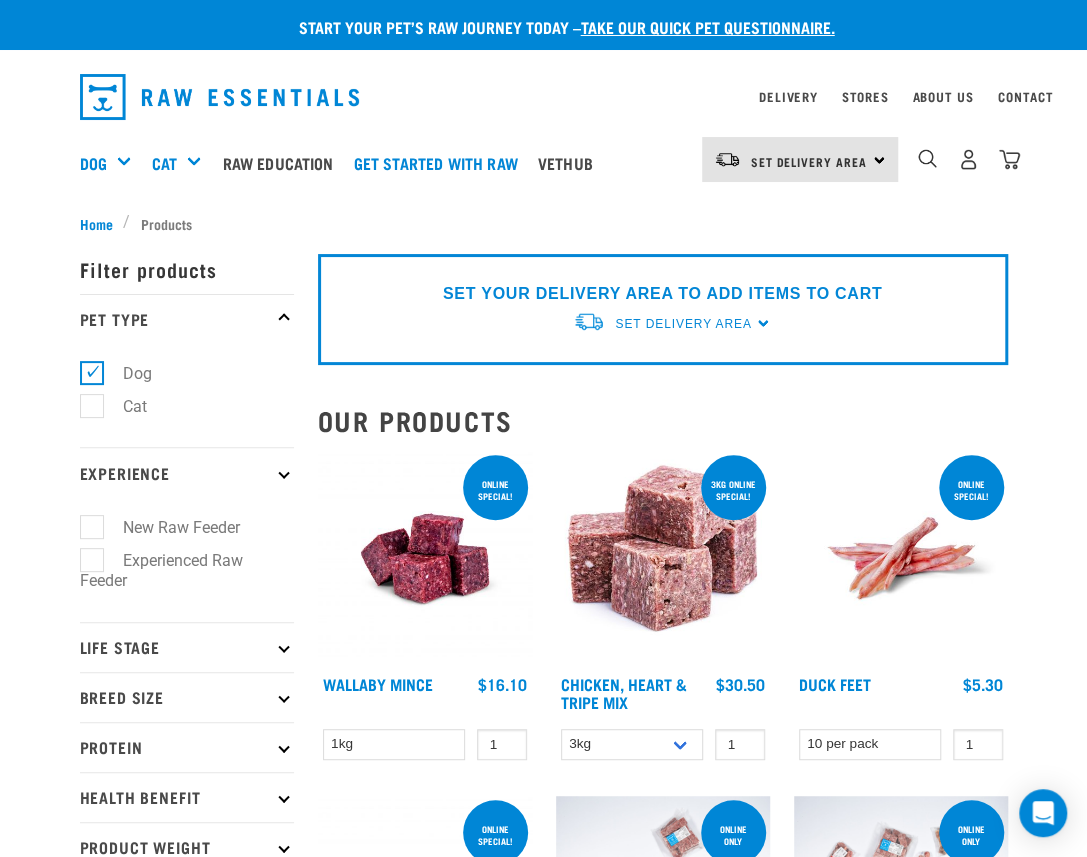 click on "Experienced Raw Feeder" at bounding box center [161, 571] 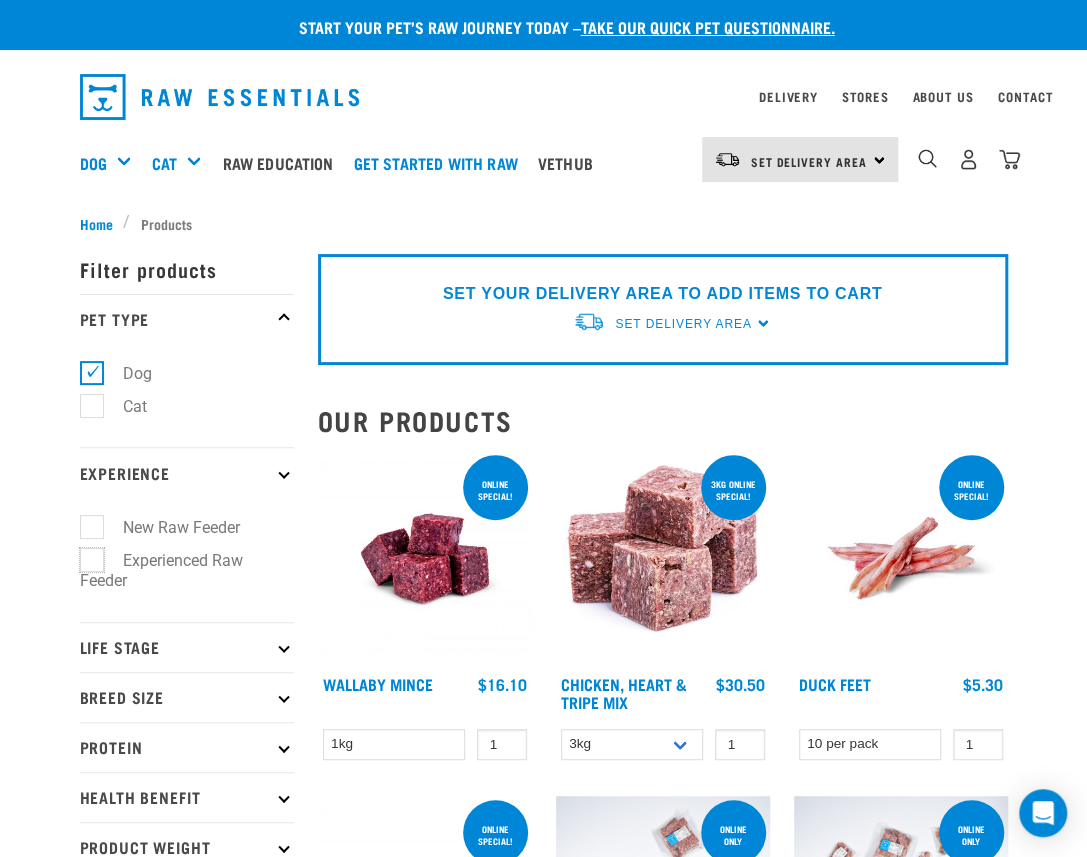 click on "Experienced Raw Feeder" at bounding box center [86, 556] 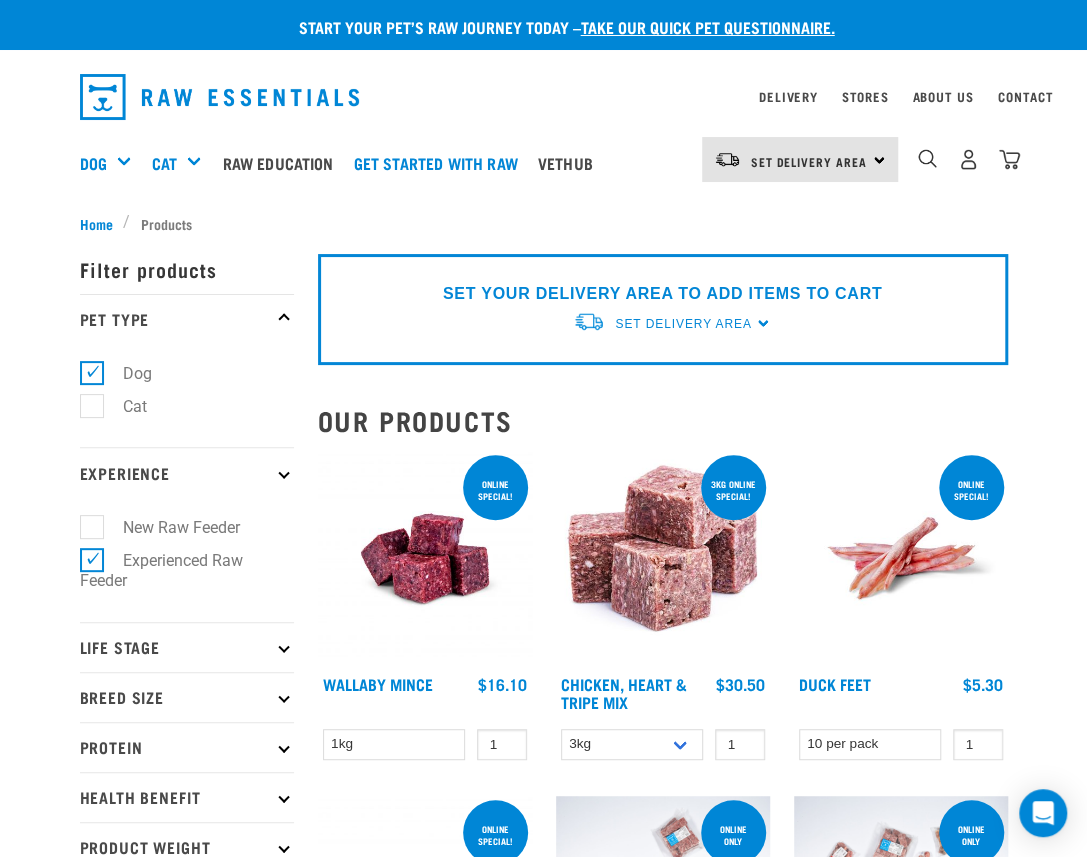 click on "Life Stage" at bounding box center (187, 647) 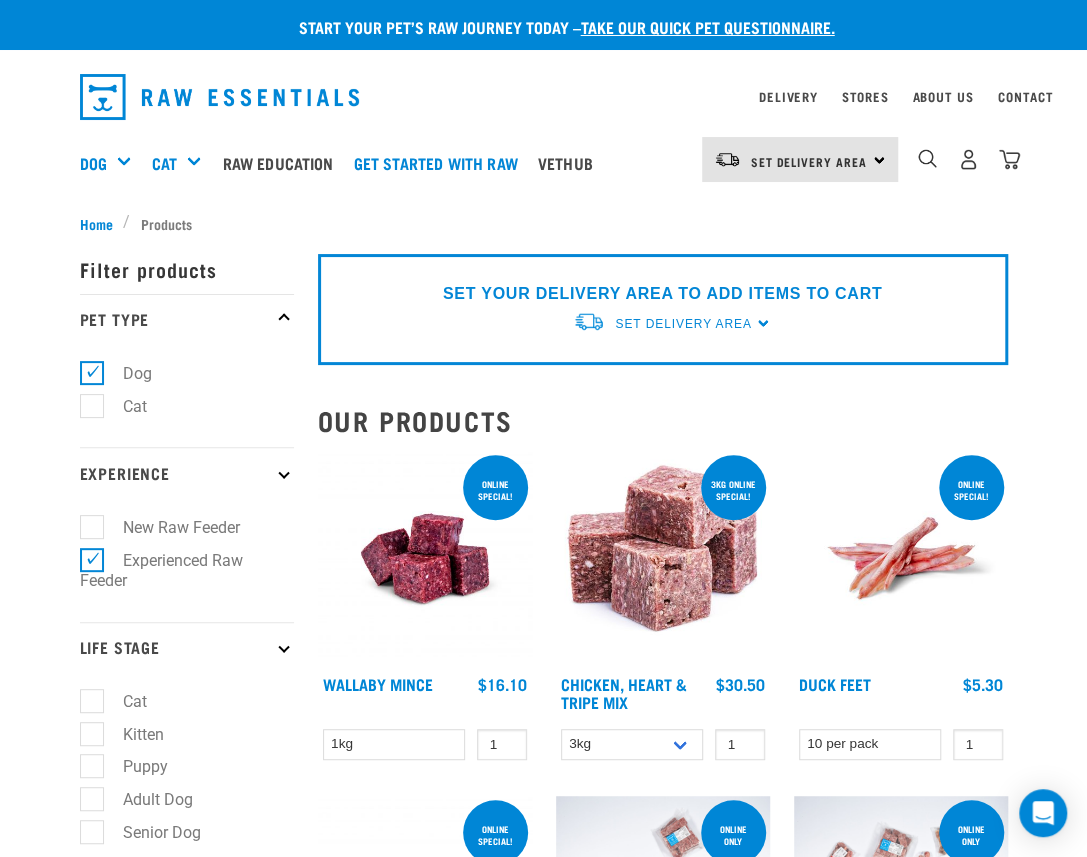 scroll, scrollTop: 75, scrollLeft: 0, axis: vertical 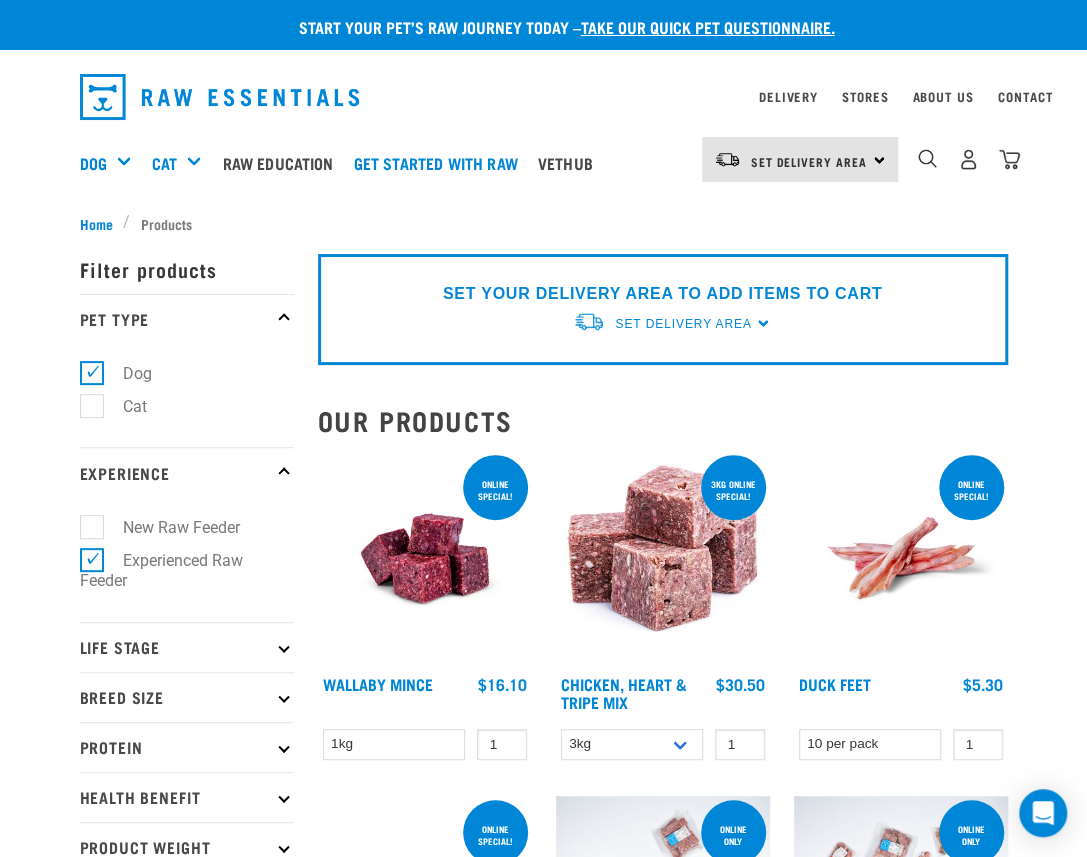 click on "Life Stage" at bounding box center (187, 647) 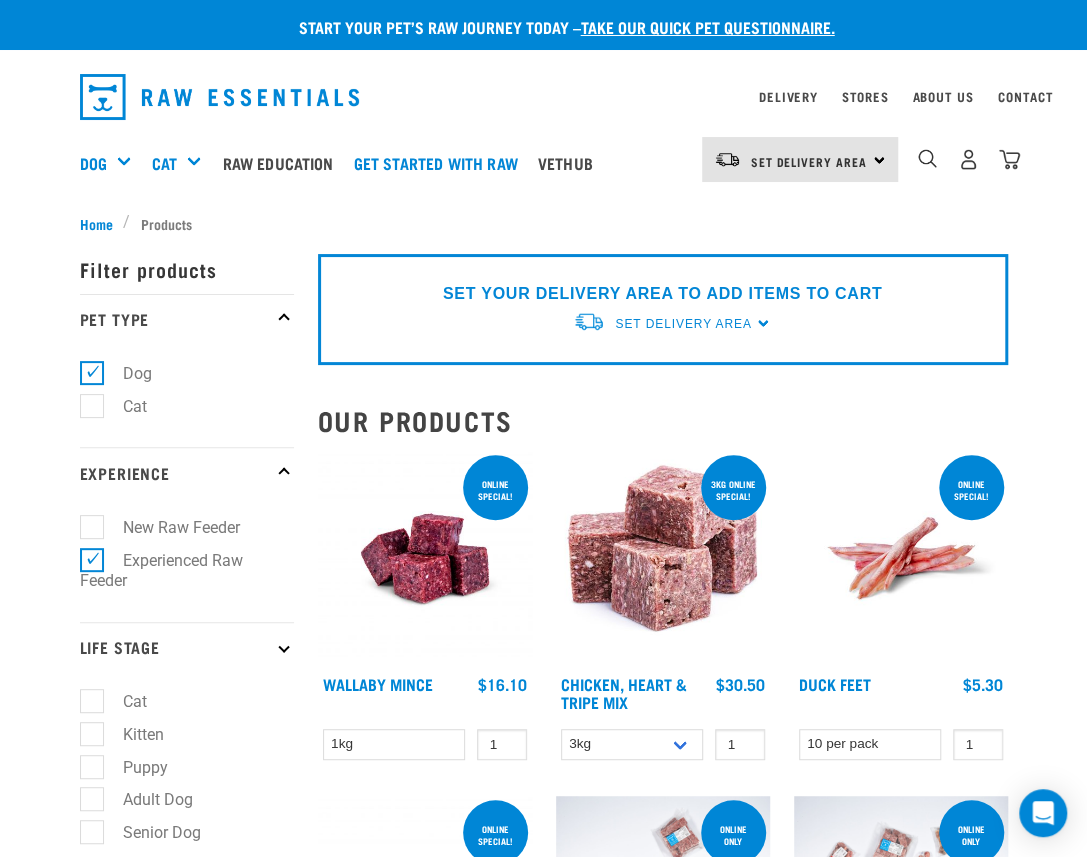 scroll, scrollTop: 120, scrollLeft: 0, axis: vertical 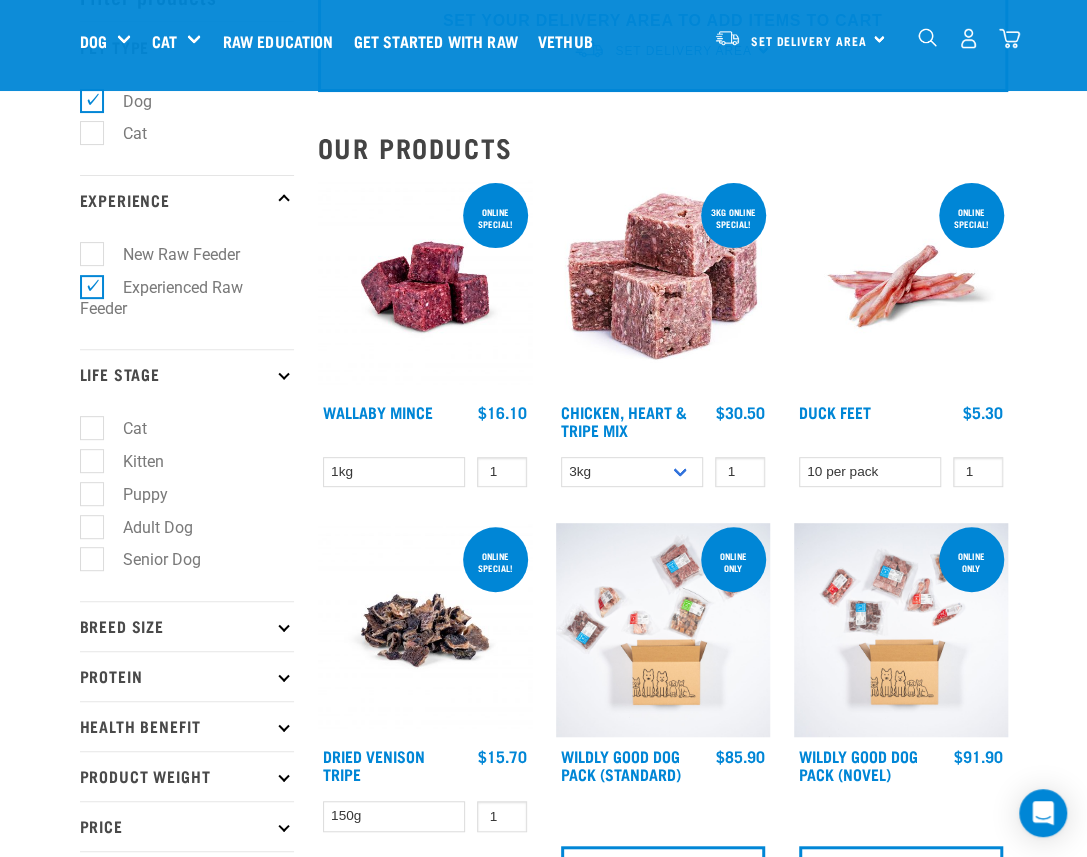 click on "Adult Dog" at bounding box center (146, 527) 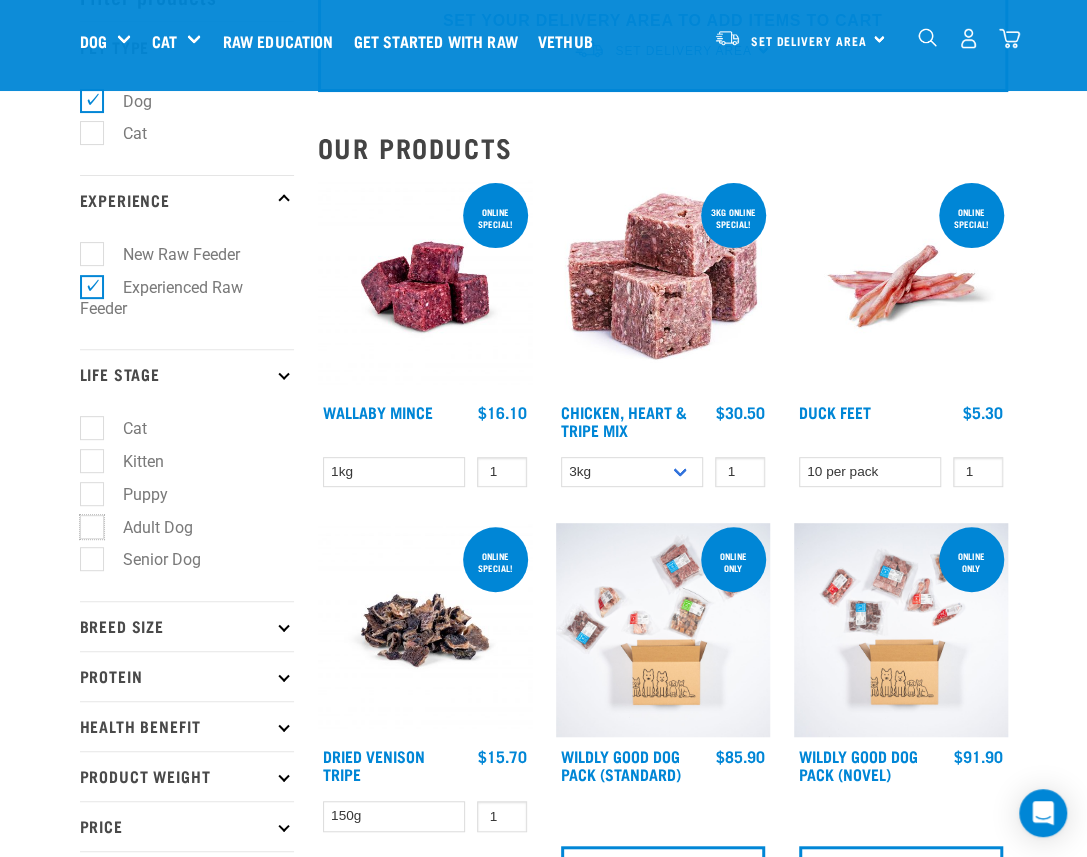 click on "Adult Dog" at bounding box center [86, 523] 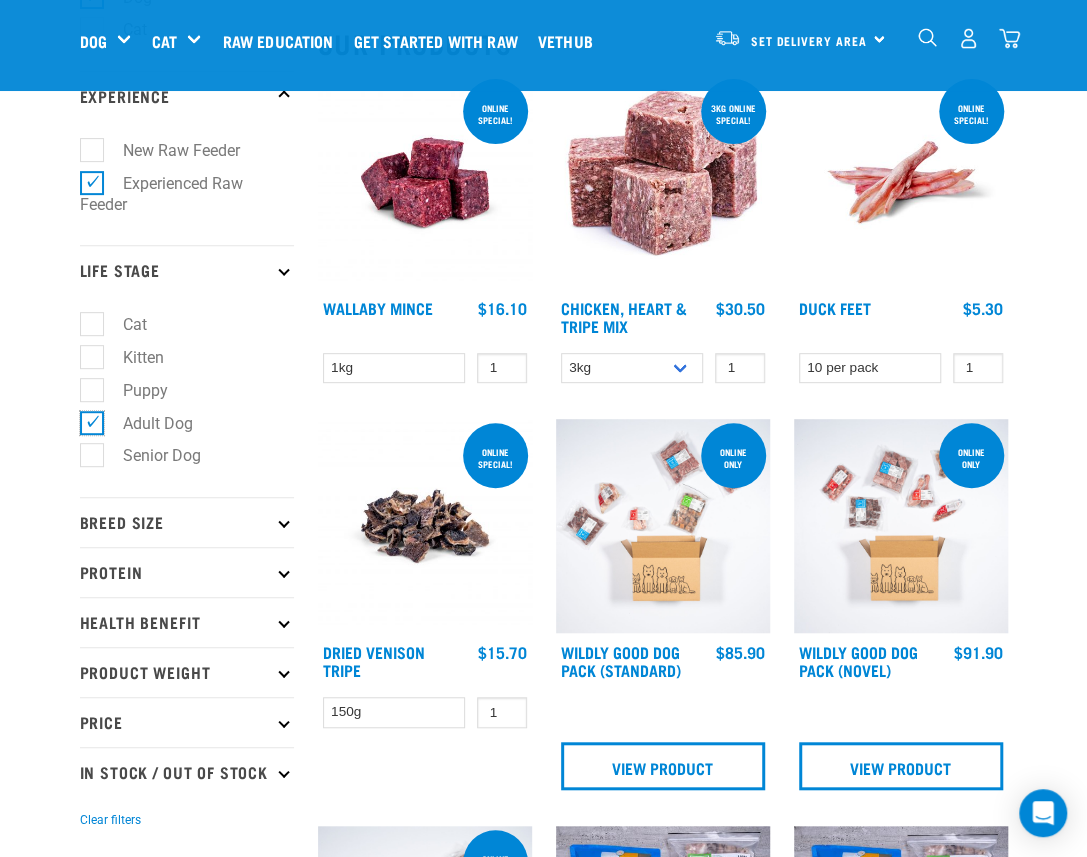 scroll, scrollTop: 229, scrollLeft: 0, axis: vertical 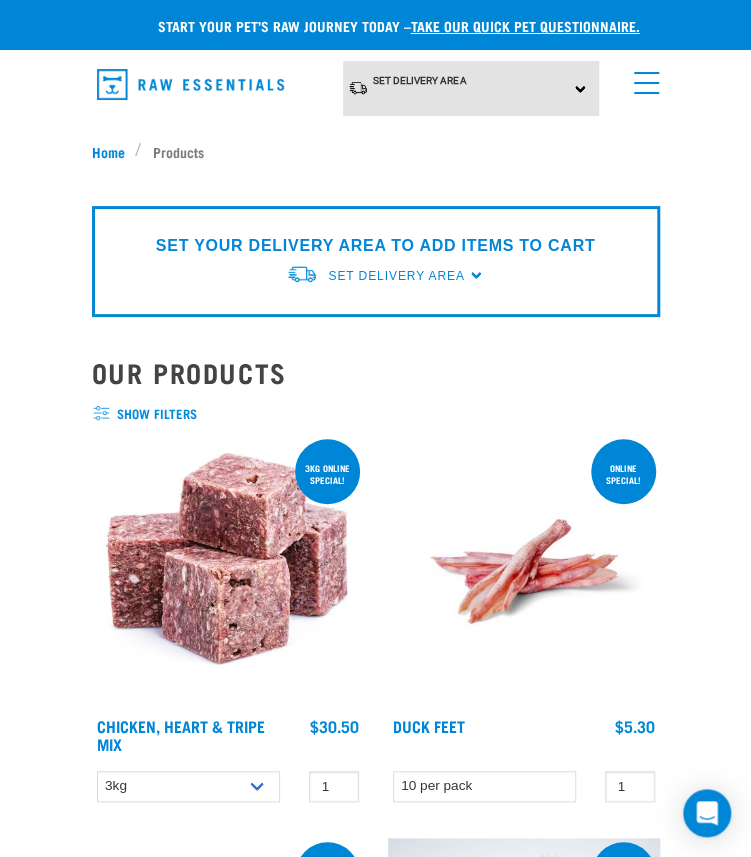 click at bounding box center [642, 78] 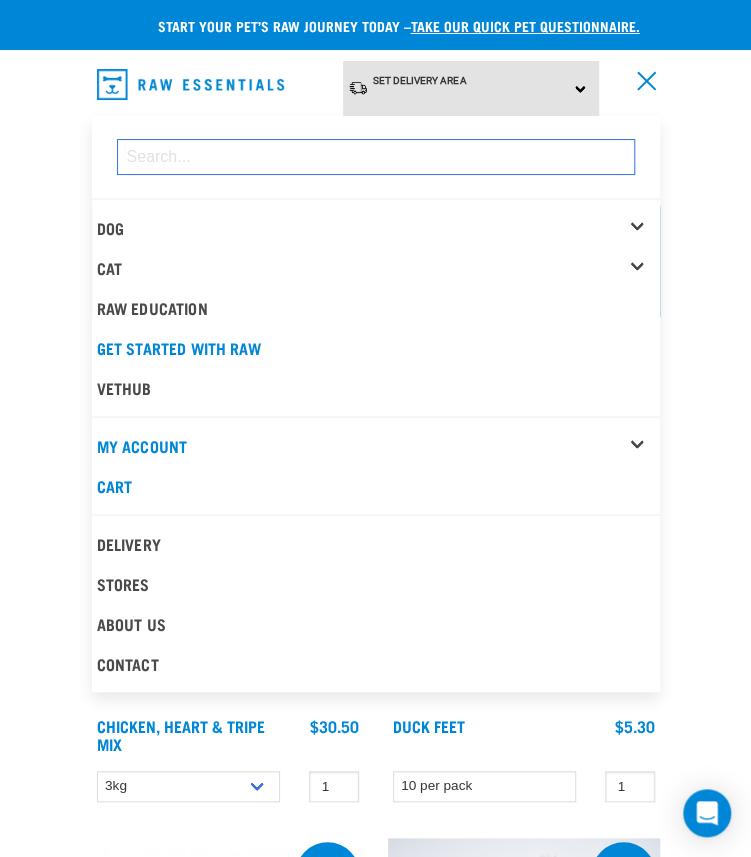 click at bounding box center [376, 157] 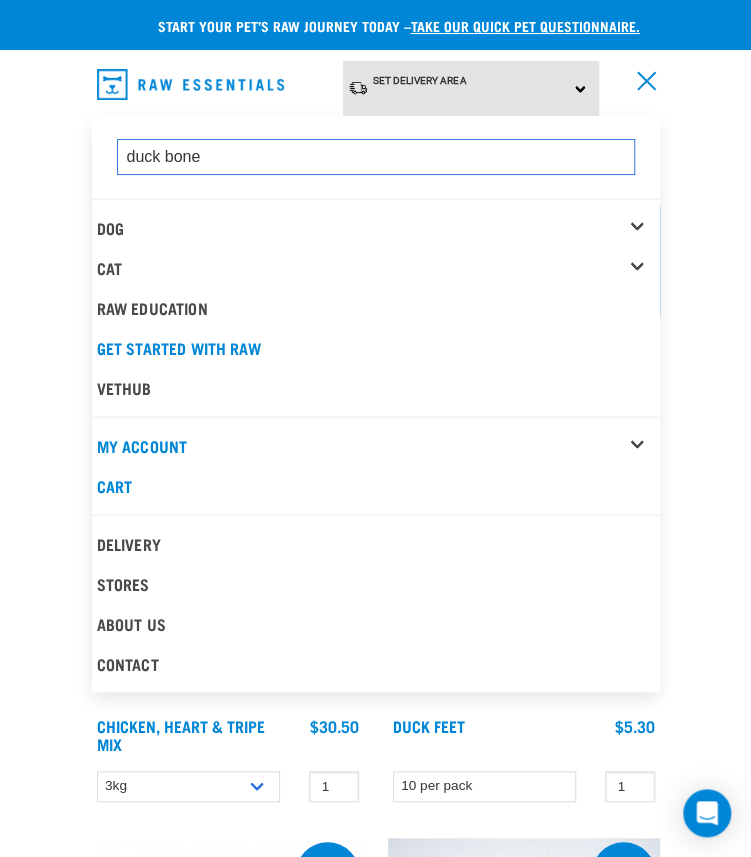 type on "duck bone" 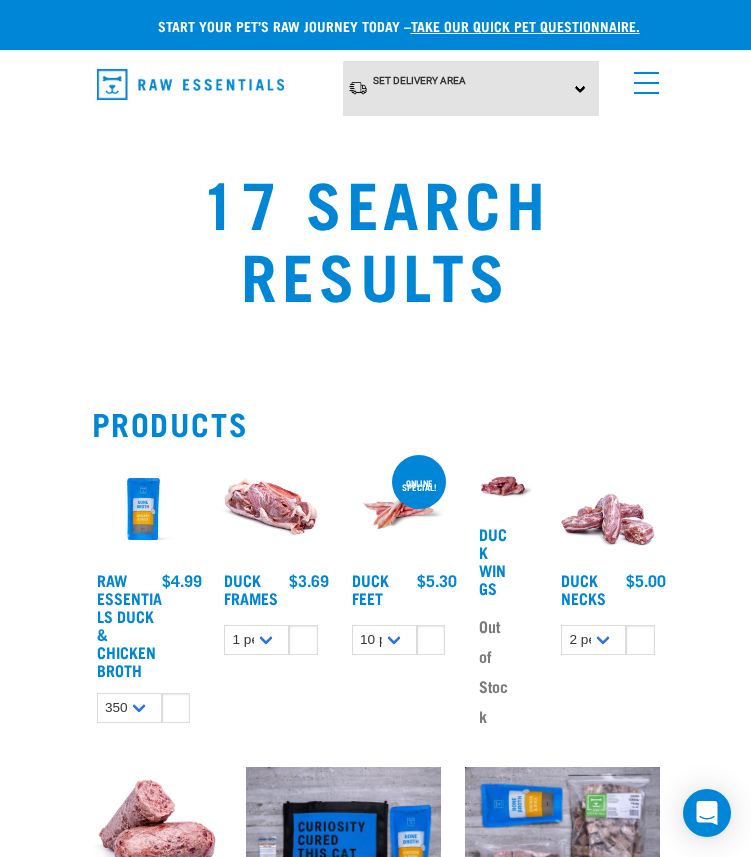 scroll, scrollTop: 0, scrollLeft: 0, axis: both 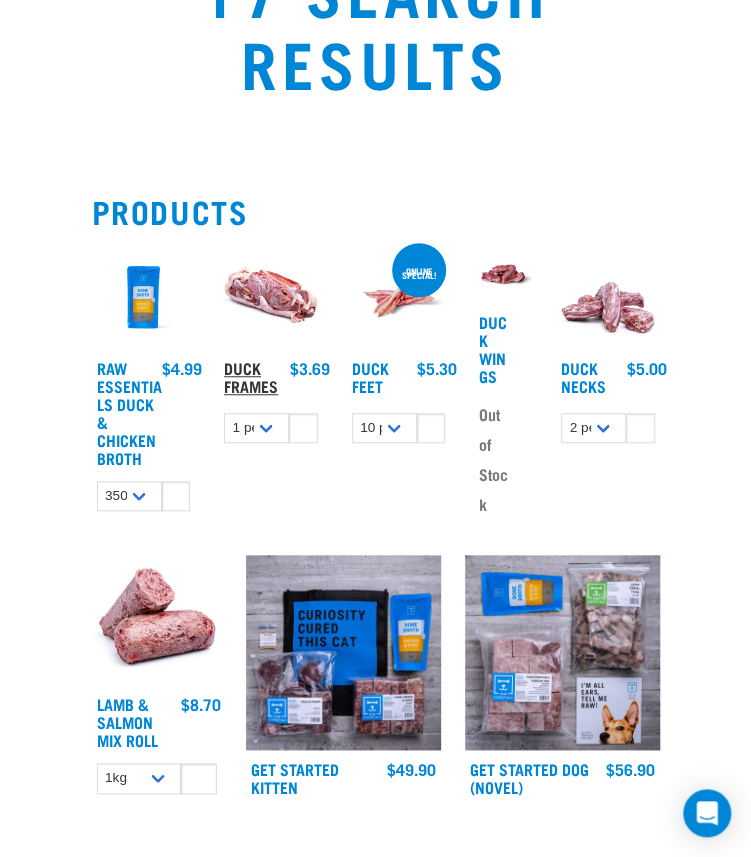 click on "Duck Frames" at bounding box center [251, 376] 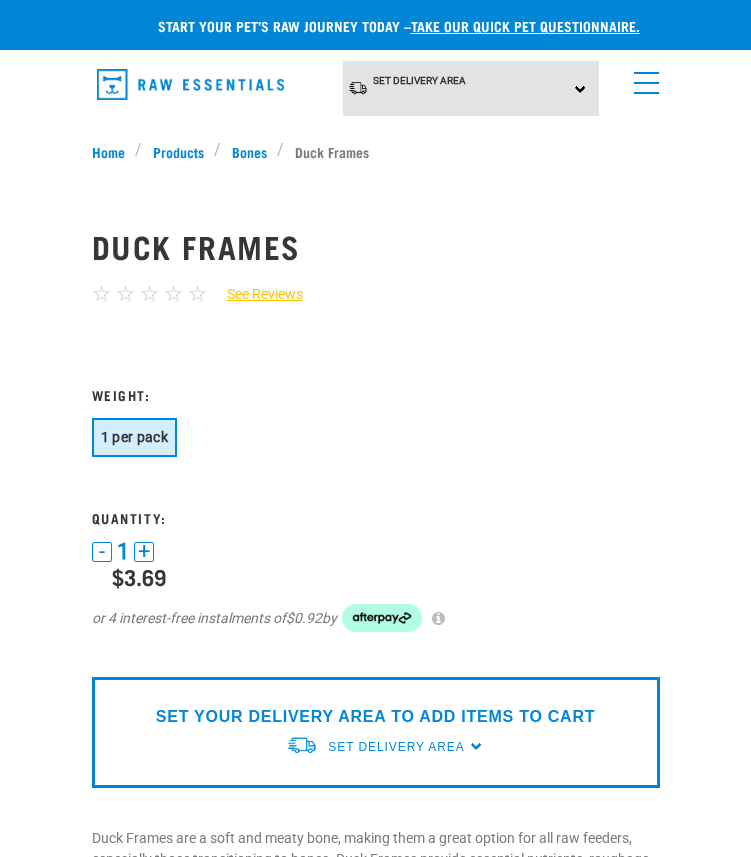 scroll, scrollTop: 0, scrollLeft: 0, axis: both 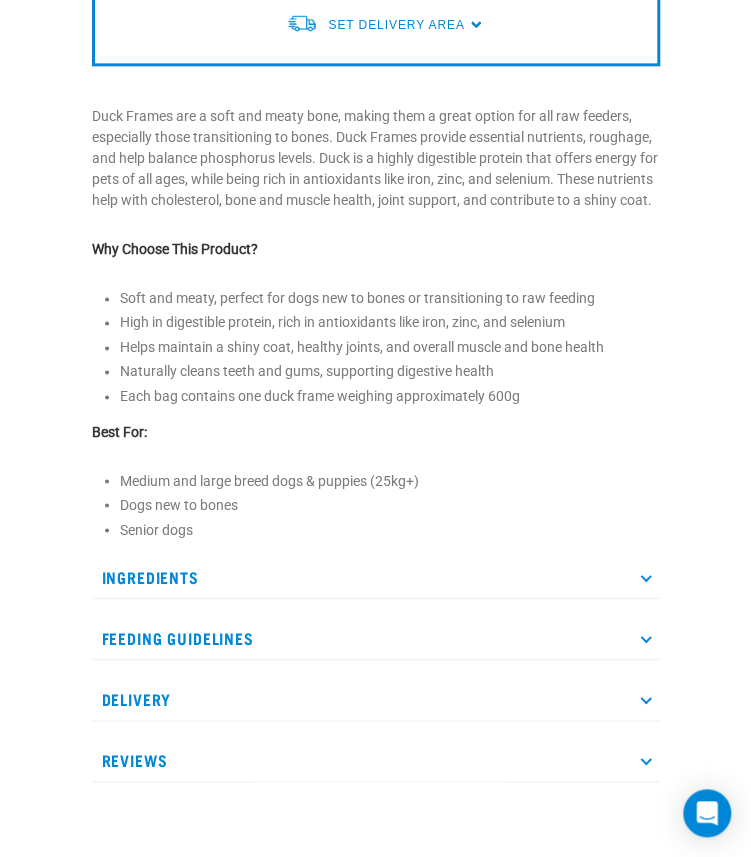 click on "Feeding Guidelines" at bounding box center (376, 637) 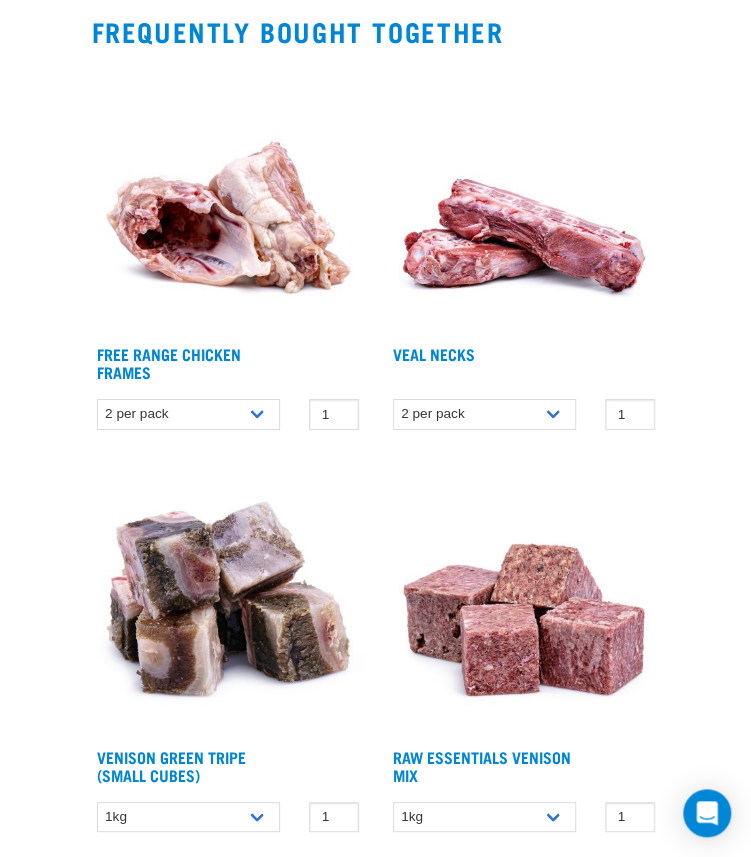 scroll, scrollTop: 1984, scrollLeft: 0, axis: vertical 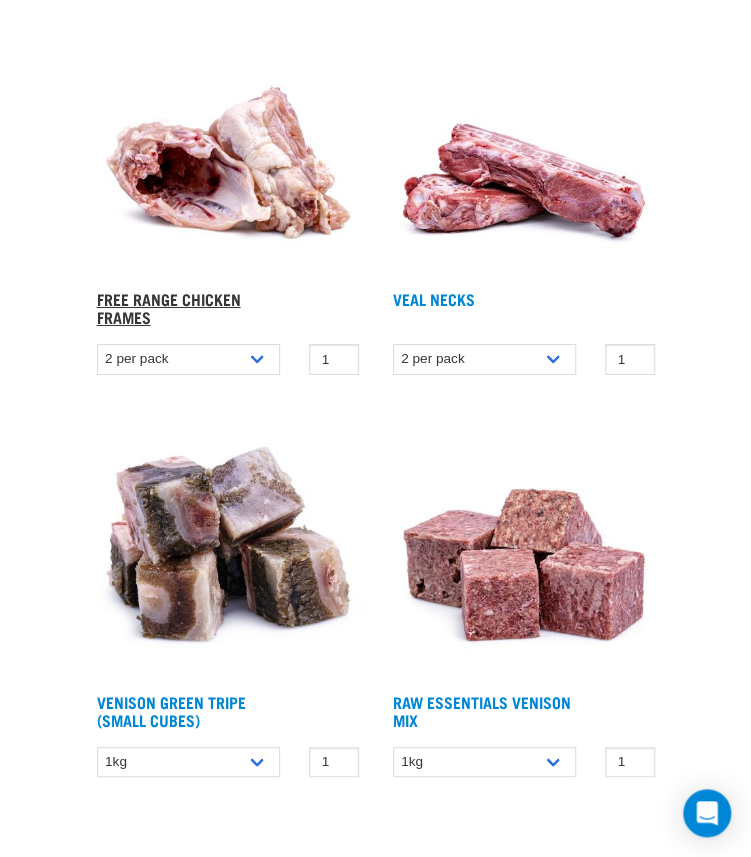 click on "Free Range Chicken Frames" at bounding box center (169, 307) 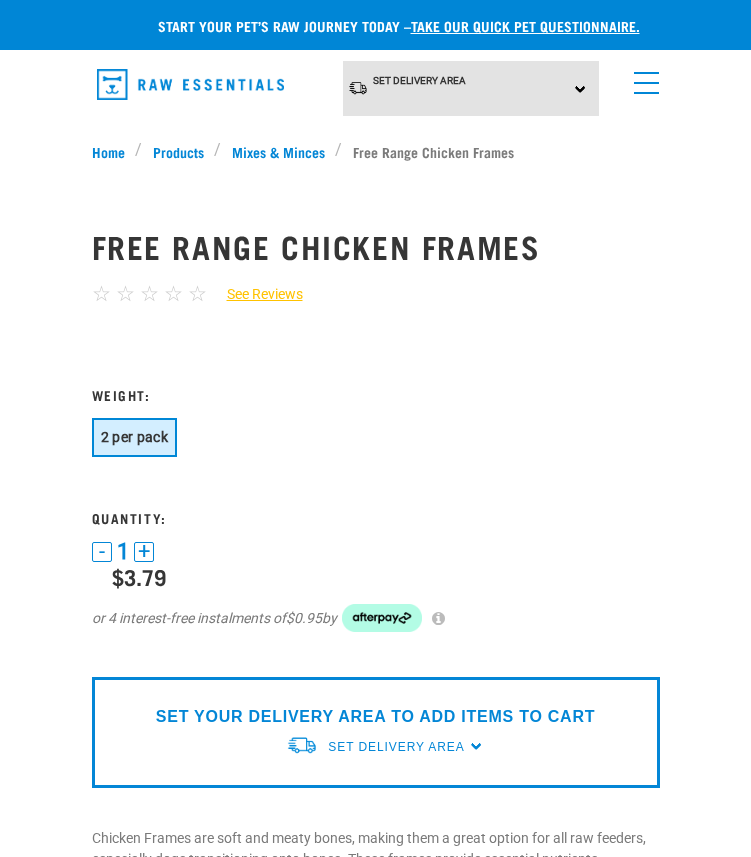 scroll, scrollTop: 0, scrollLeft: 0, axis: both 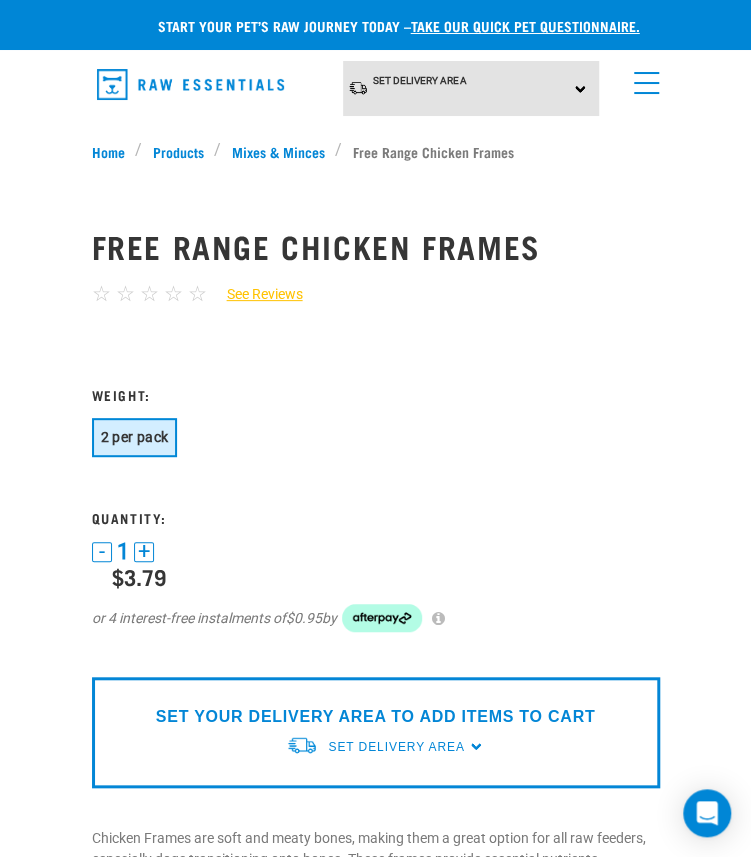 click on "Set Delivery Area
[LOCATION]
[LOCATION]
Dog
Shop All Dog
Mixes & Minces" at bounding box center (376, 88) 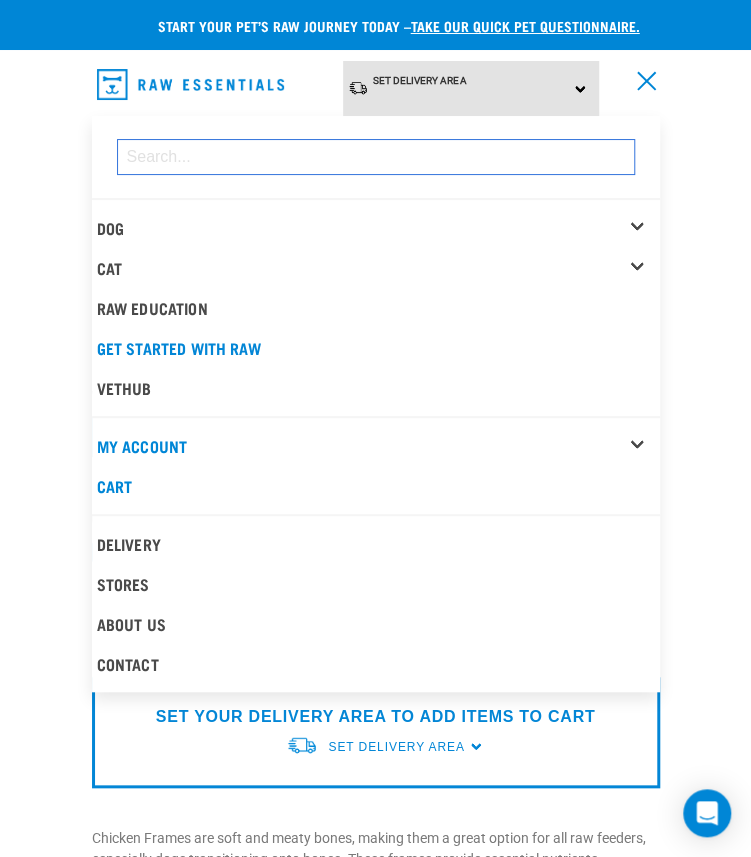 click at bounding box center [376, 157] 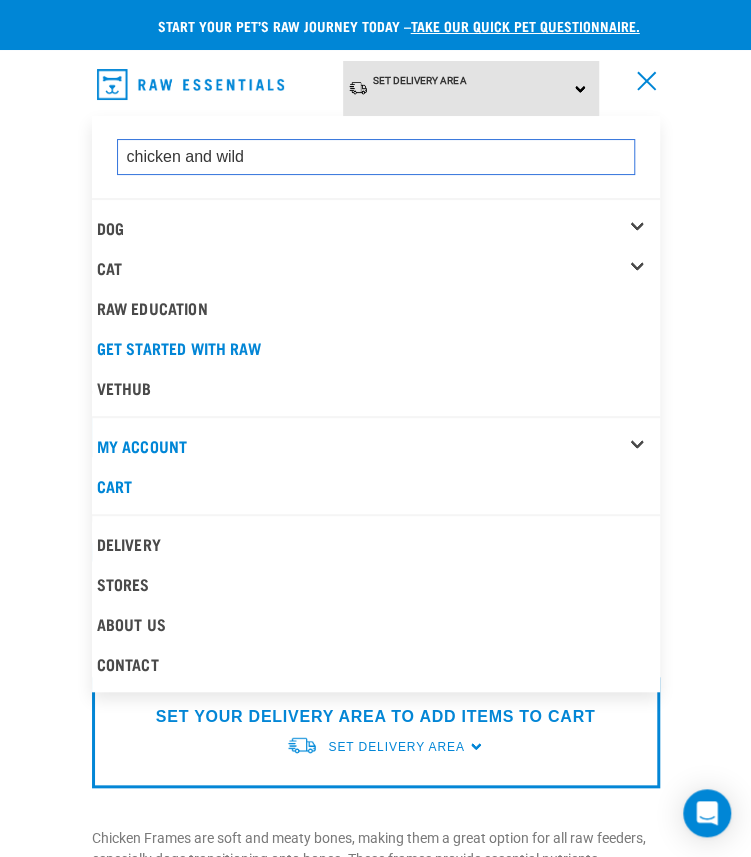 type on "chicken and wild" 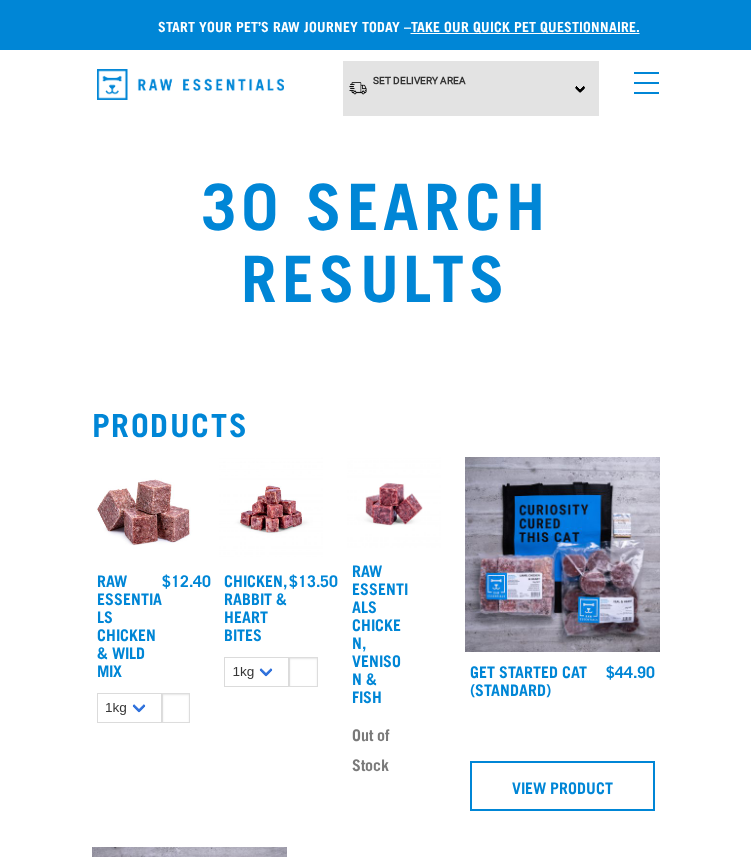 scroll, scrollTop: 0, scrollLeft: 0, axis: both 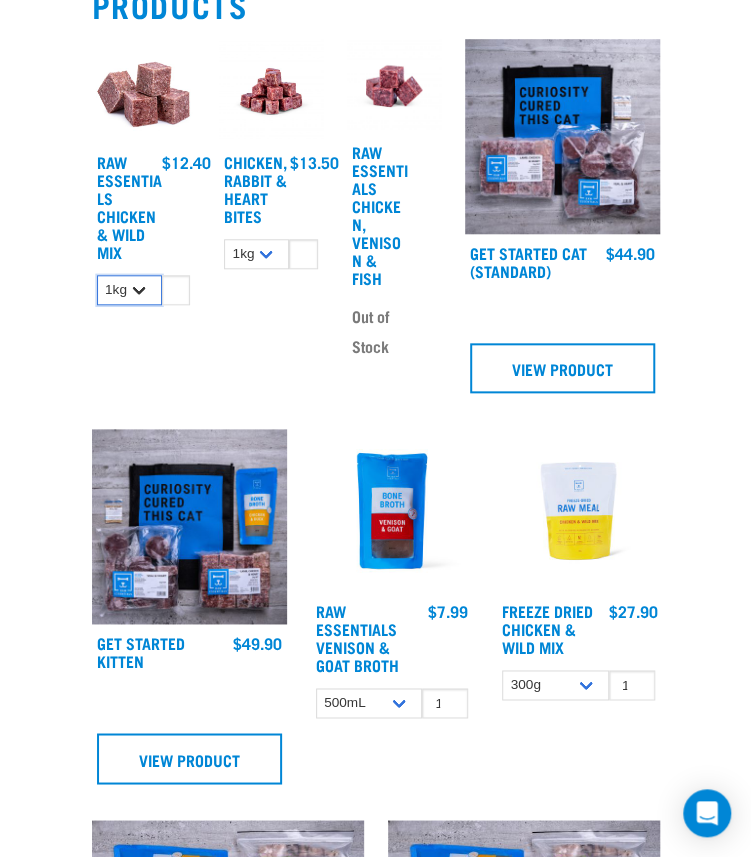 click on "1kg
3kg
Bulk (10kg)
Bulk (20kg)" at bounding box center (129, 290) 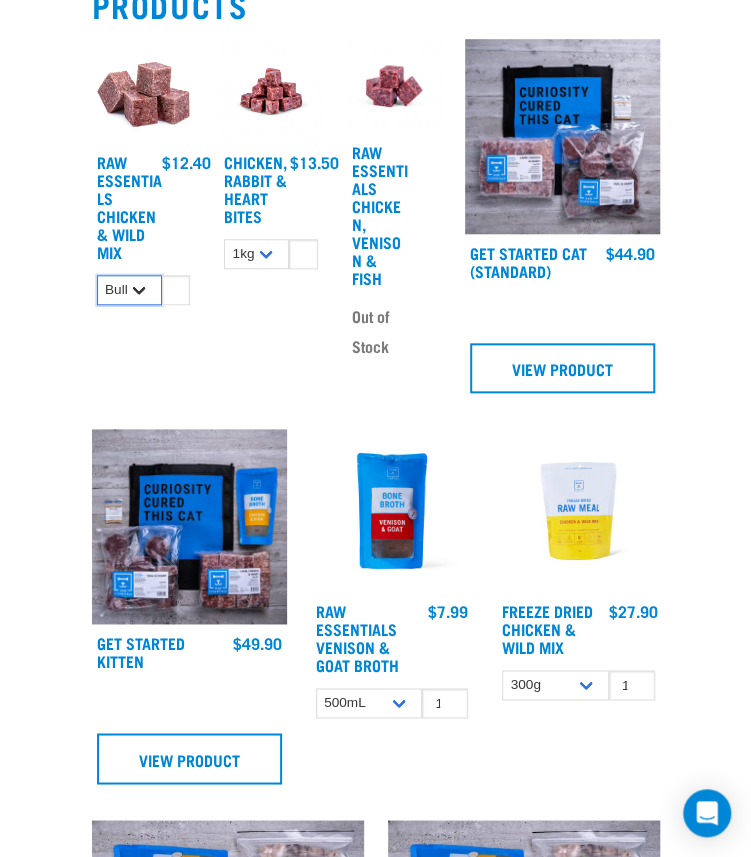 click on "1kg
3kg
Bulk (10kg)
Bulk (20kg)" at bounding box center [129, 290] 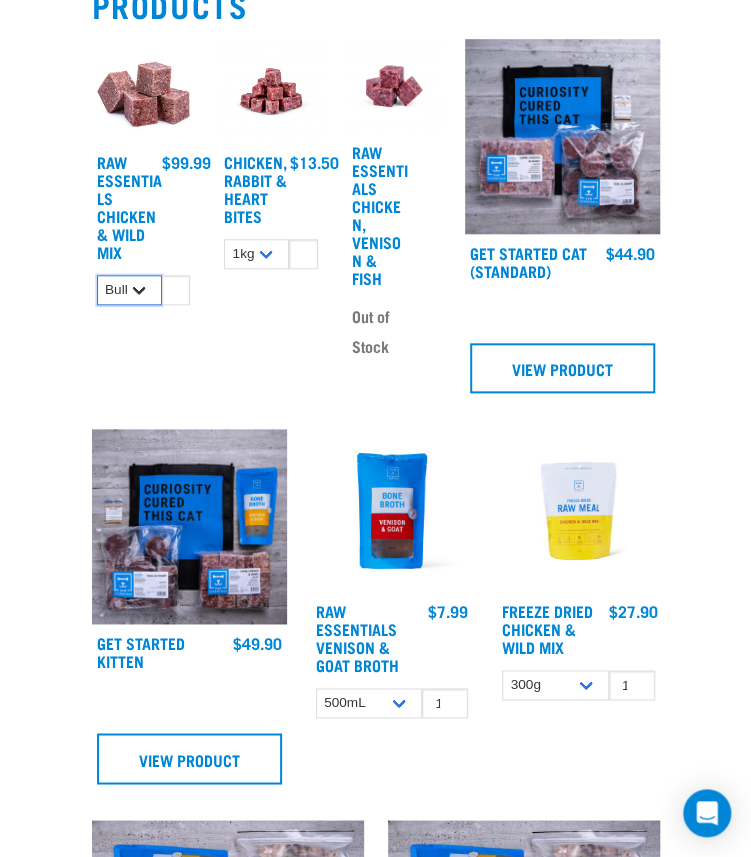 click on "1kg
3kg
Bulk (10kg)
Bulk (20kg)" at bounding box center (129, 290) 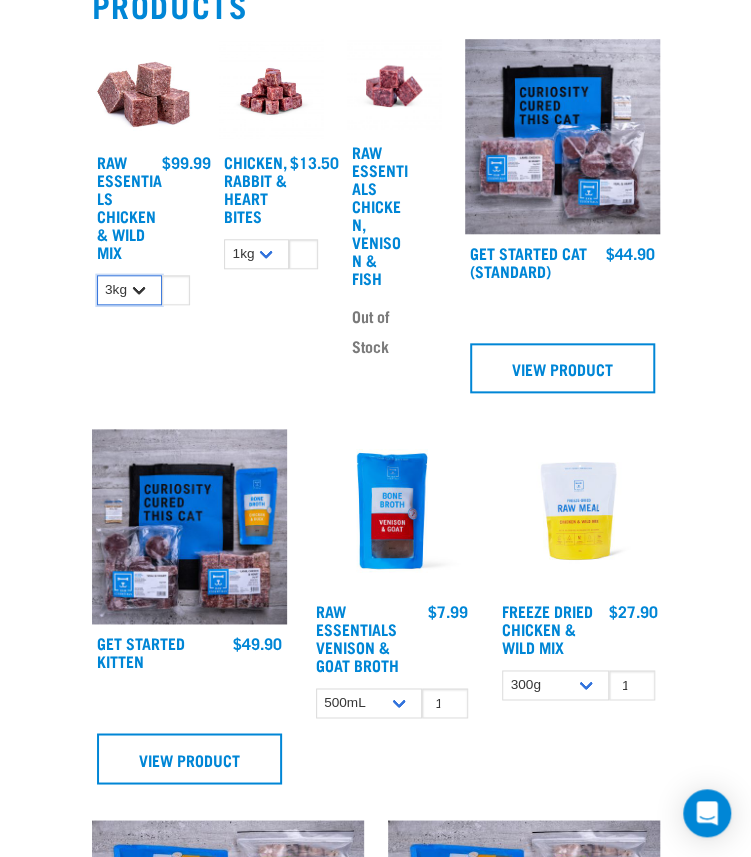 click on "1kg
3kg
Bulk (10kg)
Bulk (20kg)" at bounding box center (129, 290) 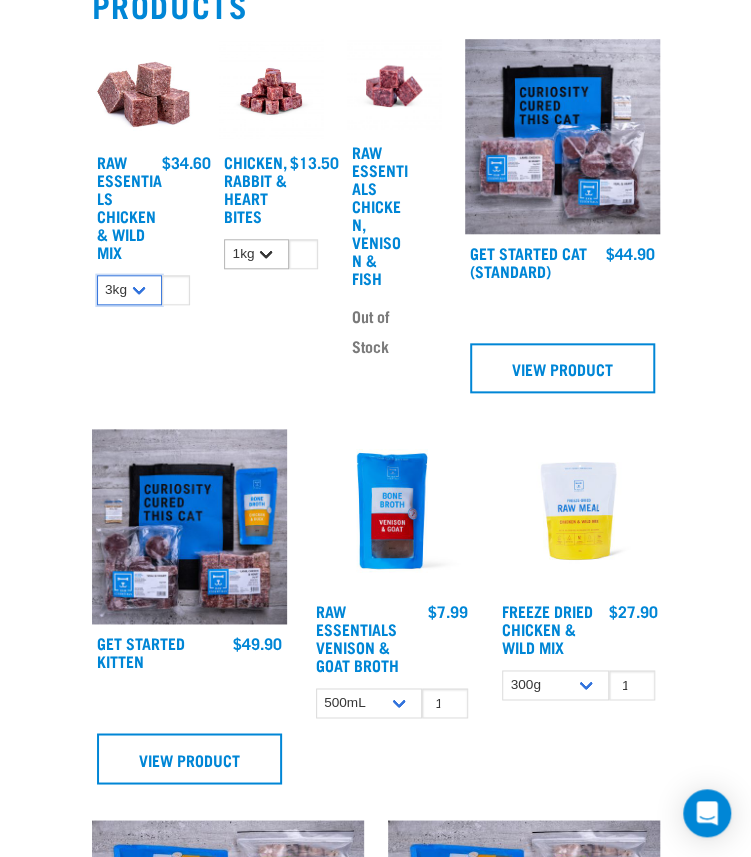 scroll, scrollTop: 0, scrollLeft: 0, axis: both 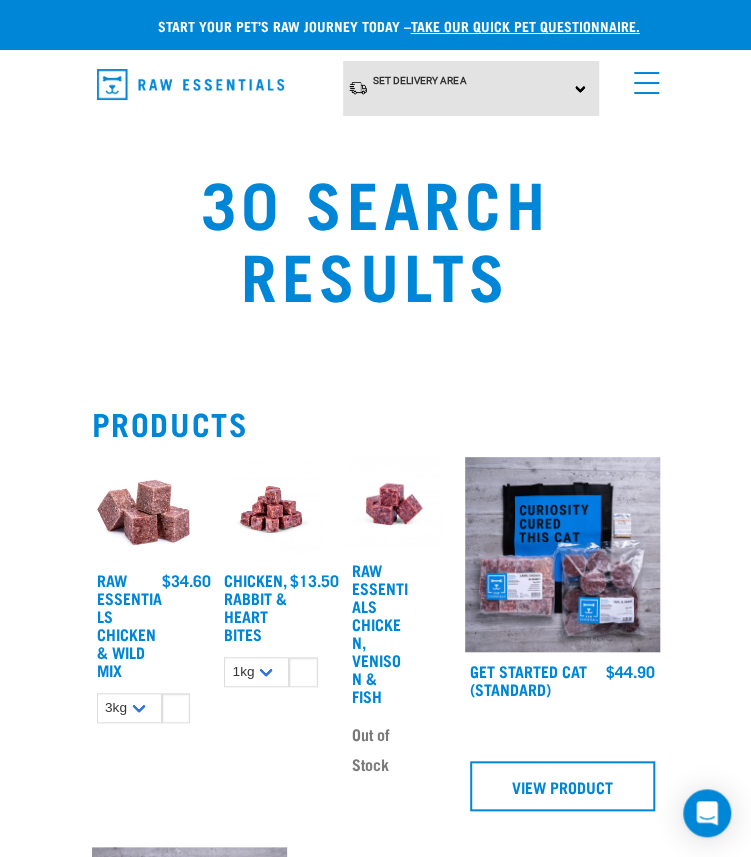 click at bounding box center (642, 78) 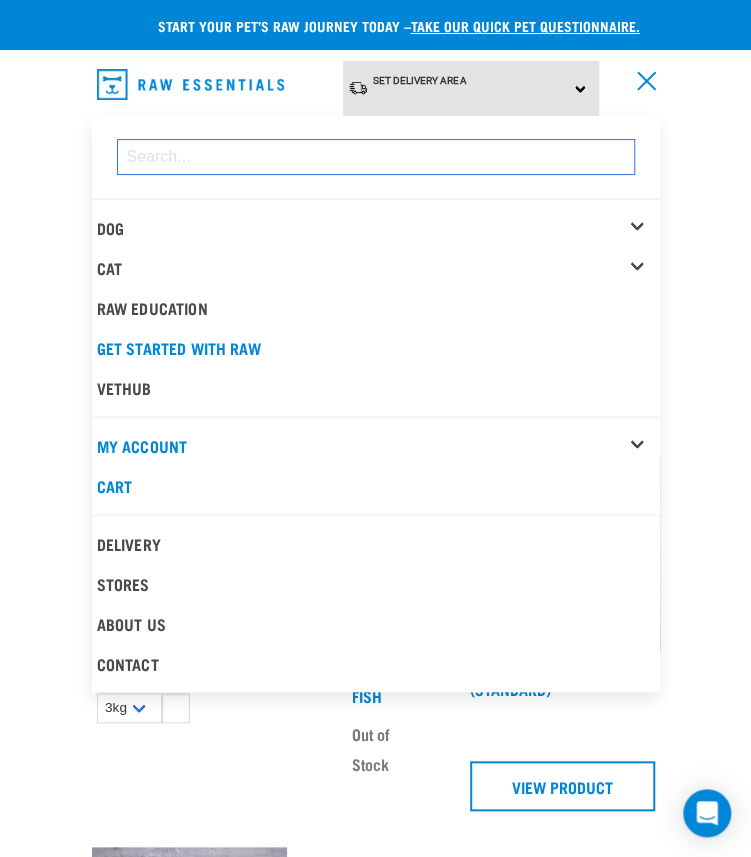 click at bounding box center [376, 157] 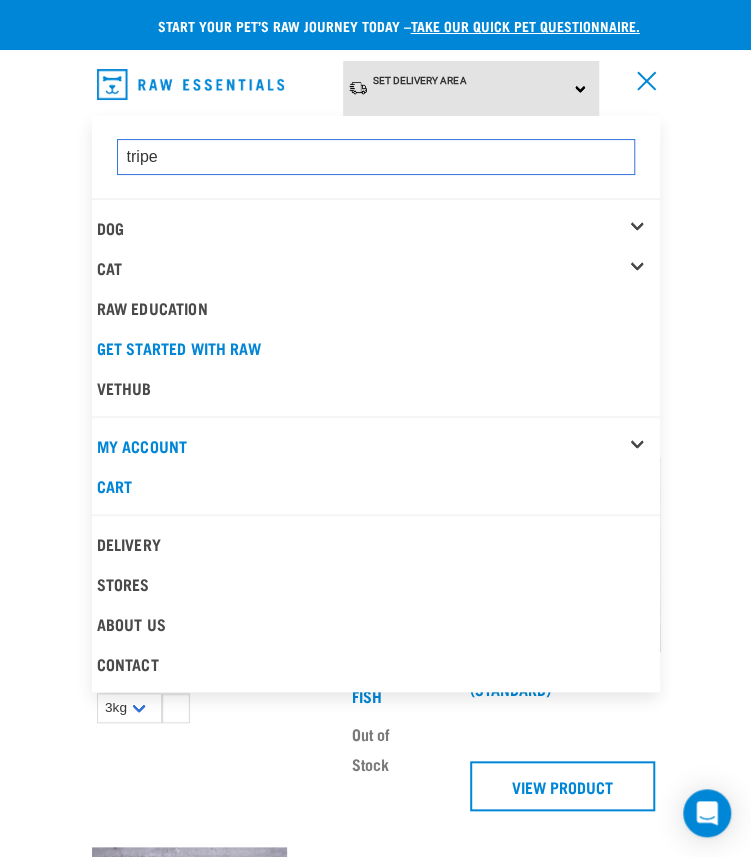 type on "tripe" 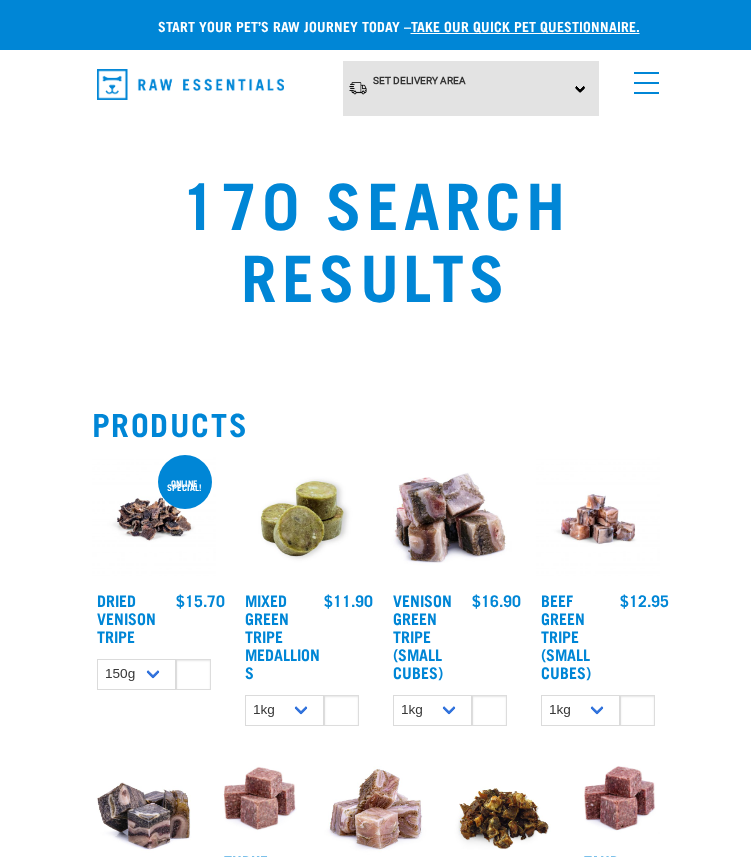 scroll, scrollTop: 0, scrollLeft: 0, axis: both 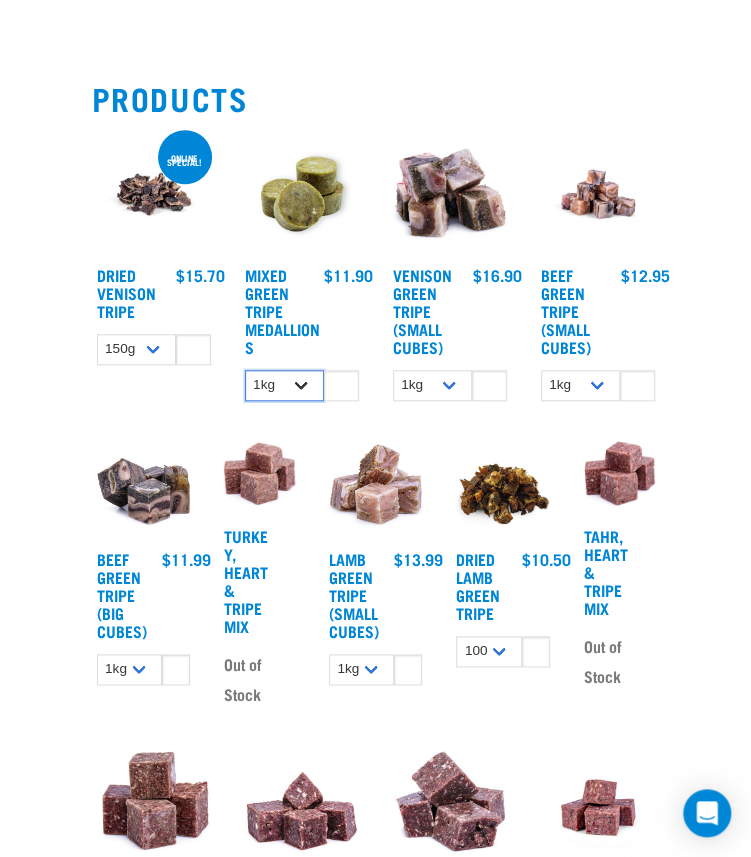 click on "1kg" at bounding box center [285, 385] 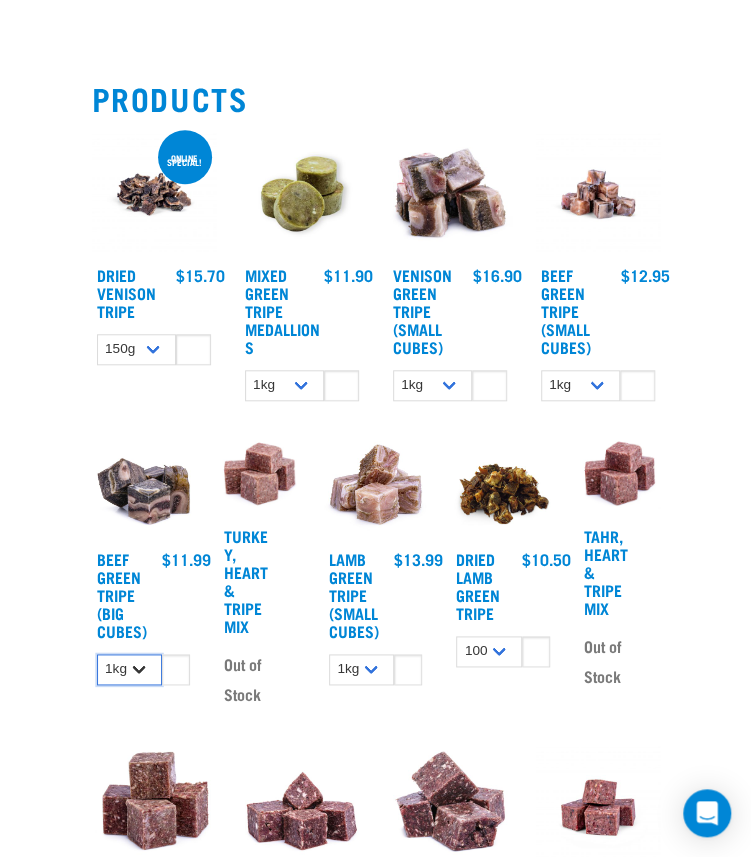 click on "1kg
3kg
Bulk (10kg)" at bounding box center [129, 669] 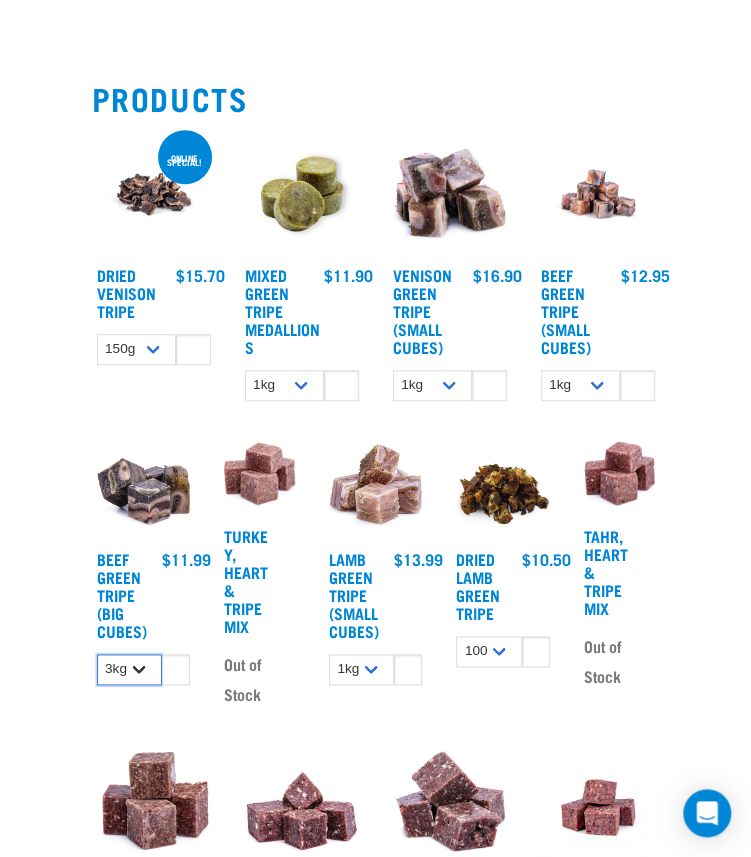 click on "1kg
3kg
Bulk (10kg)" at bounding box center (129, 669) 